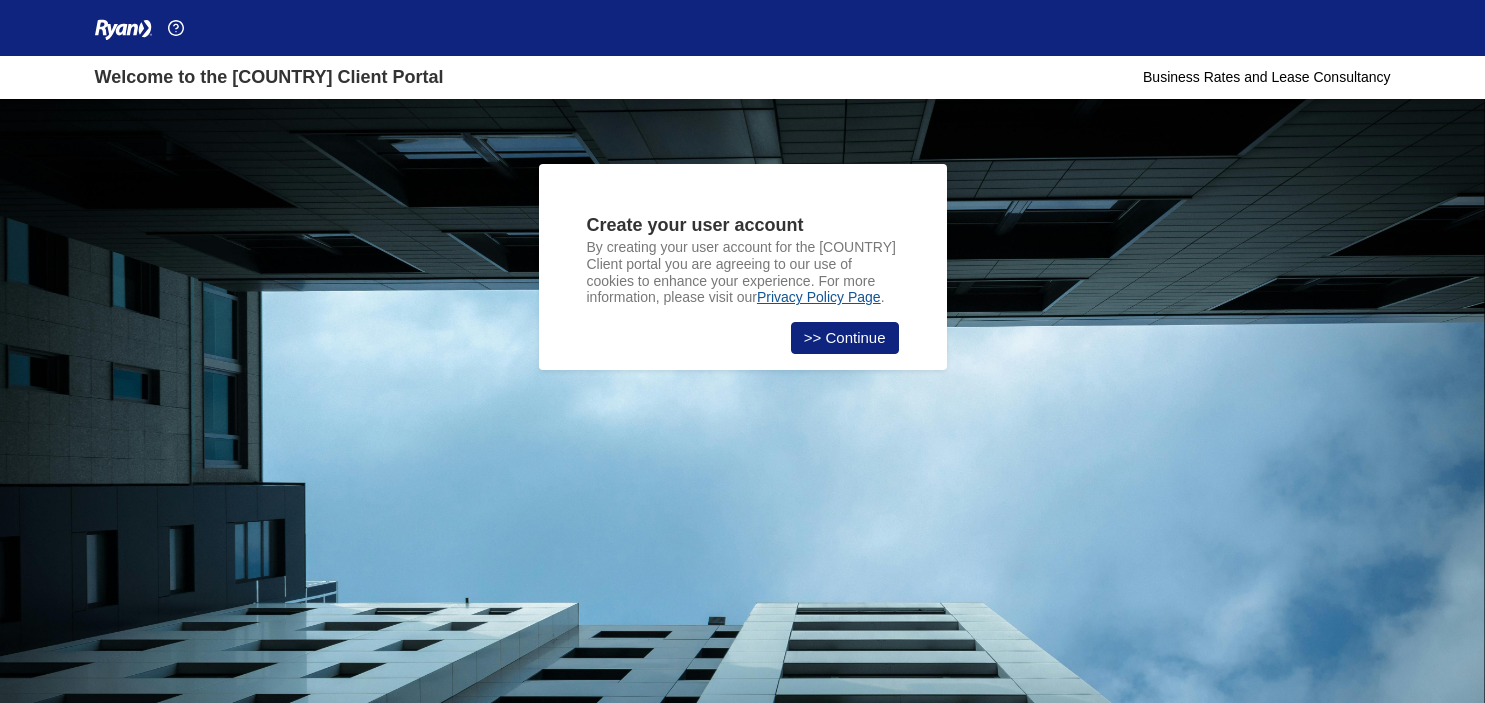 scroll, scrollTop: 0, scrollLeft: 0, axis: both 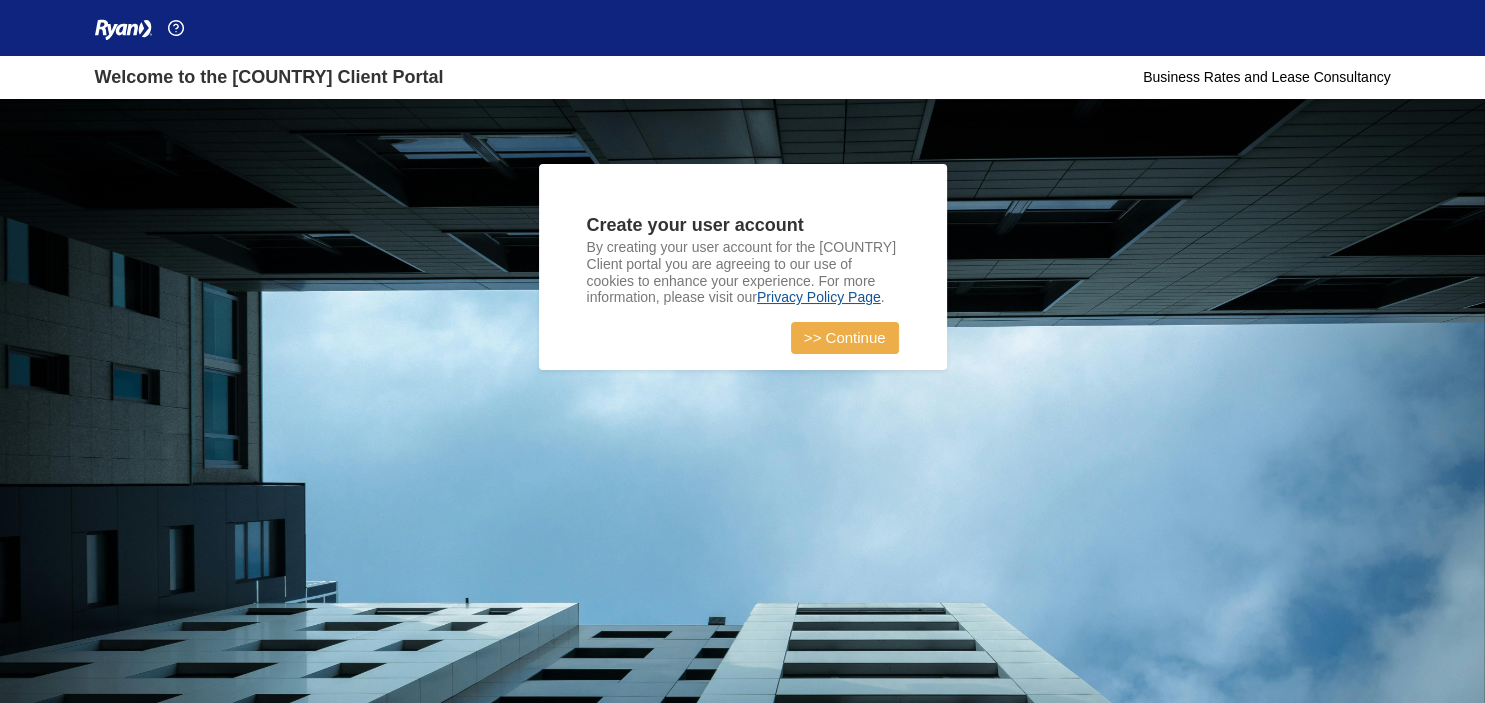 click on ">> Continue" at bounding box center (845, 338) 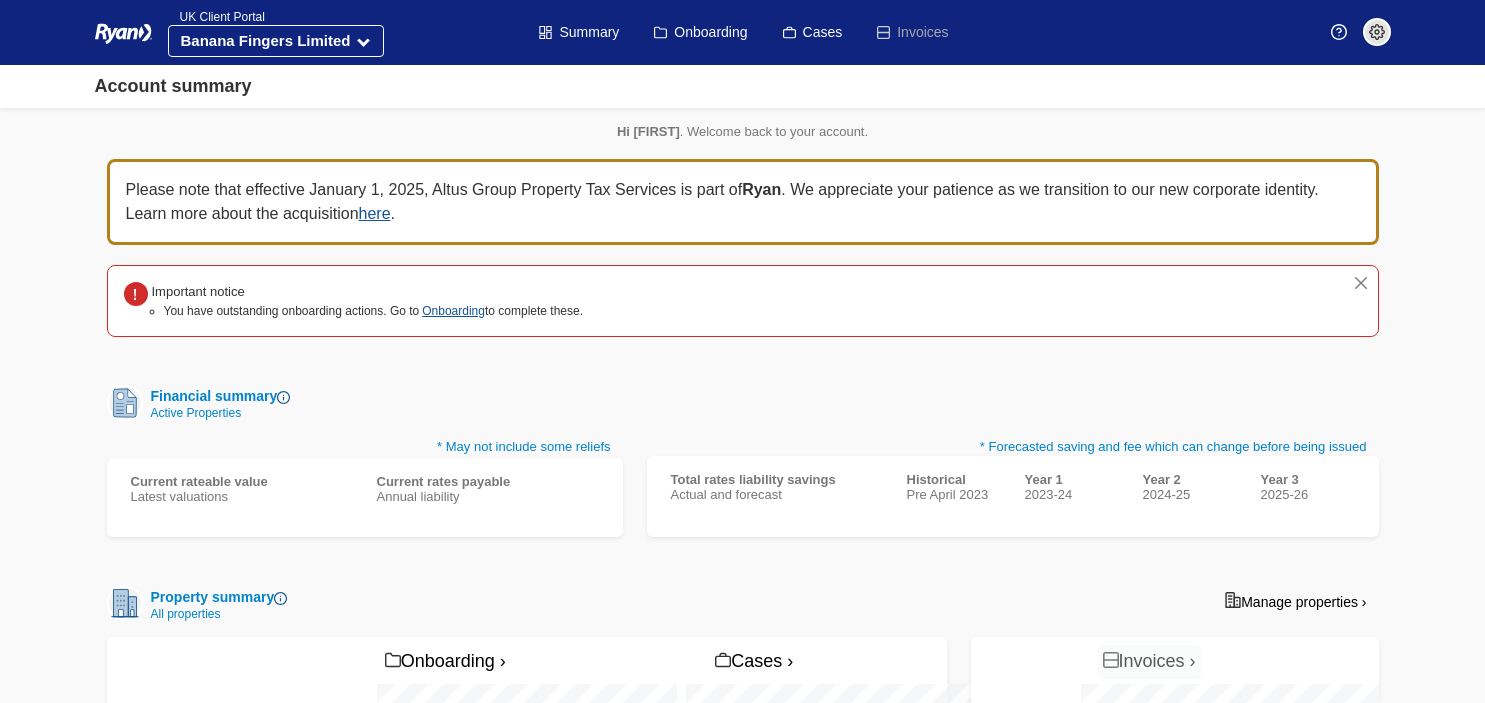 scroll, scrollTop: 0, scrollLeft: 0, axis: both 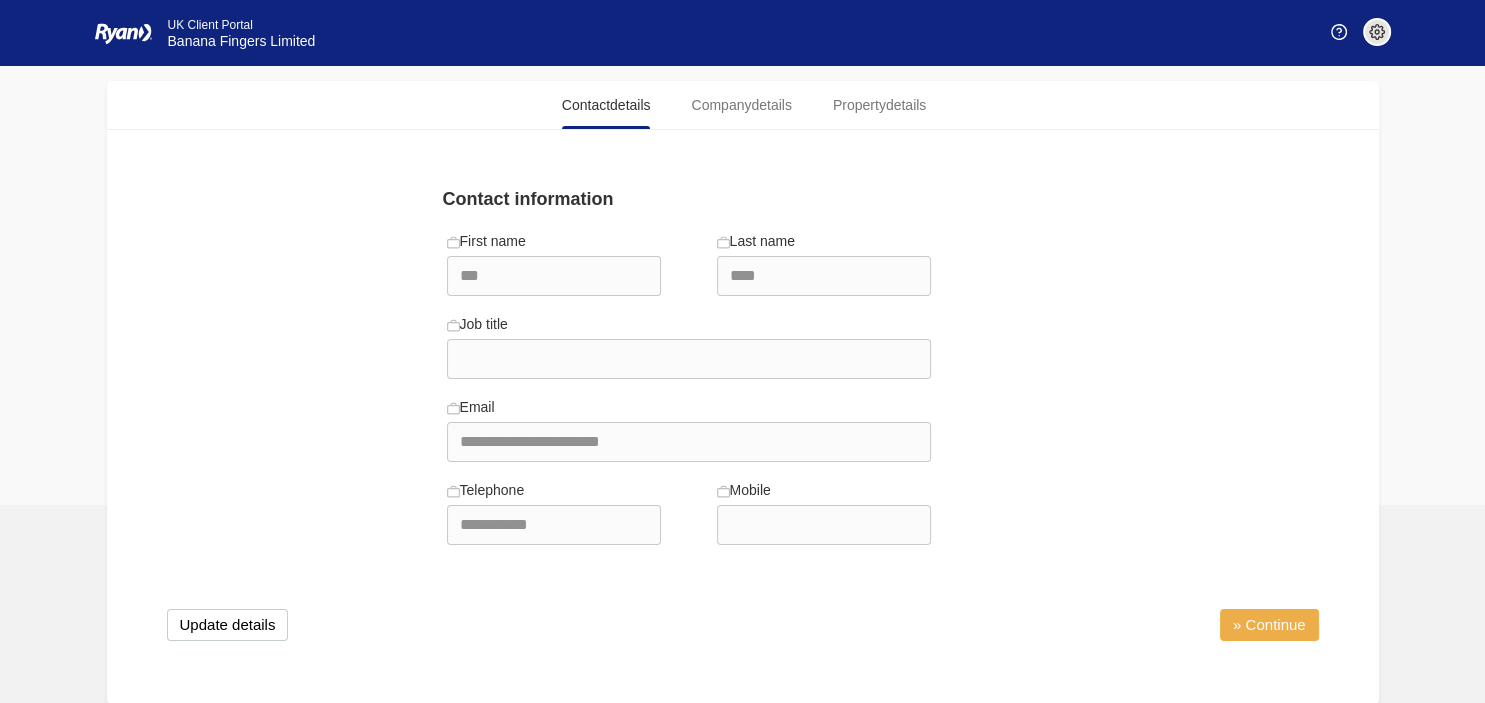 click on "» Continue" at bounding box center [1269, 625] 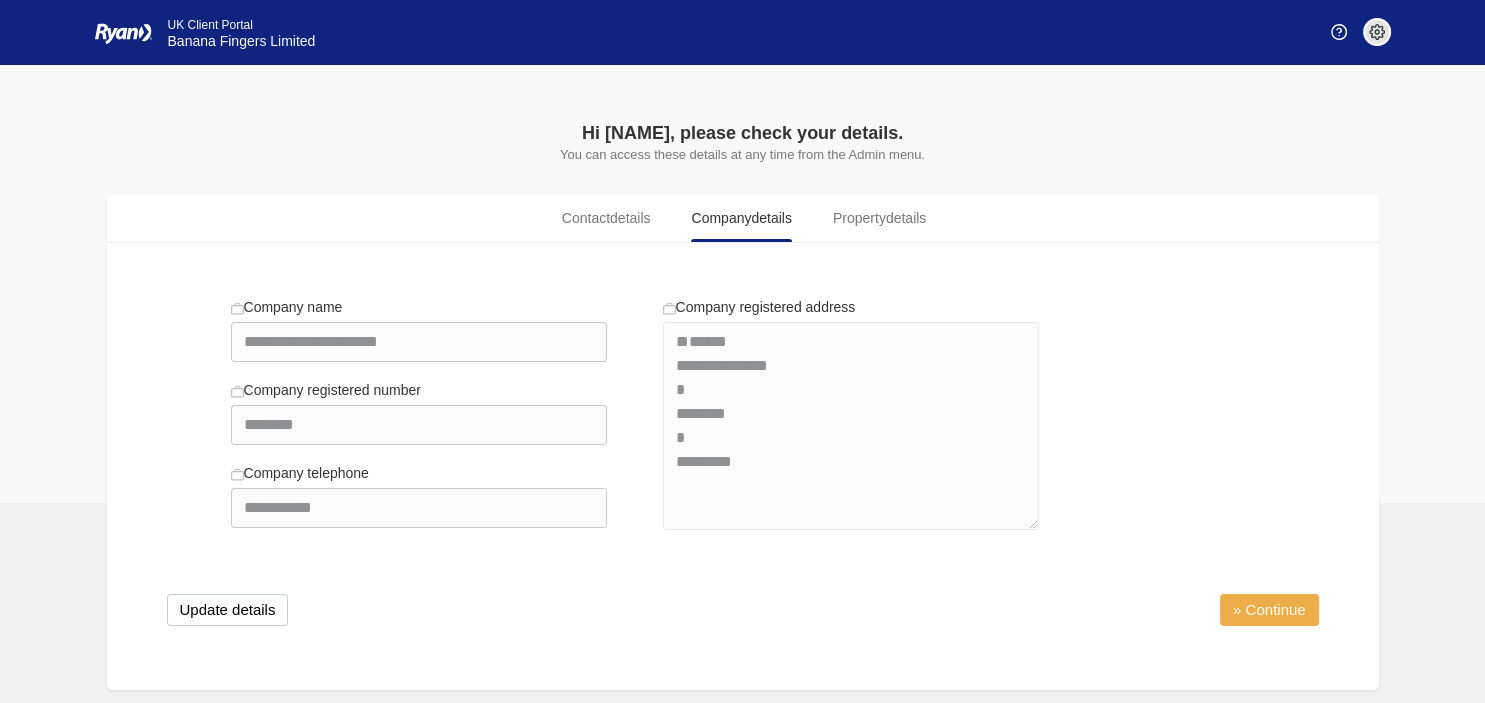 click on "» Continue" at bounding box center (1269, 610) 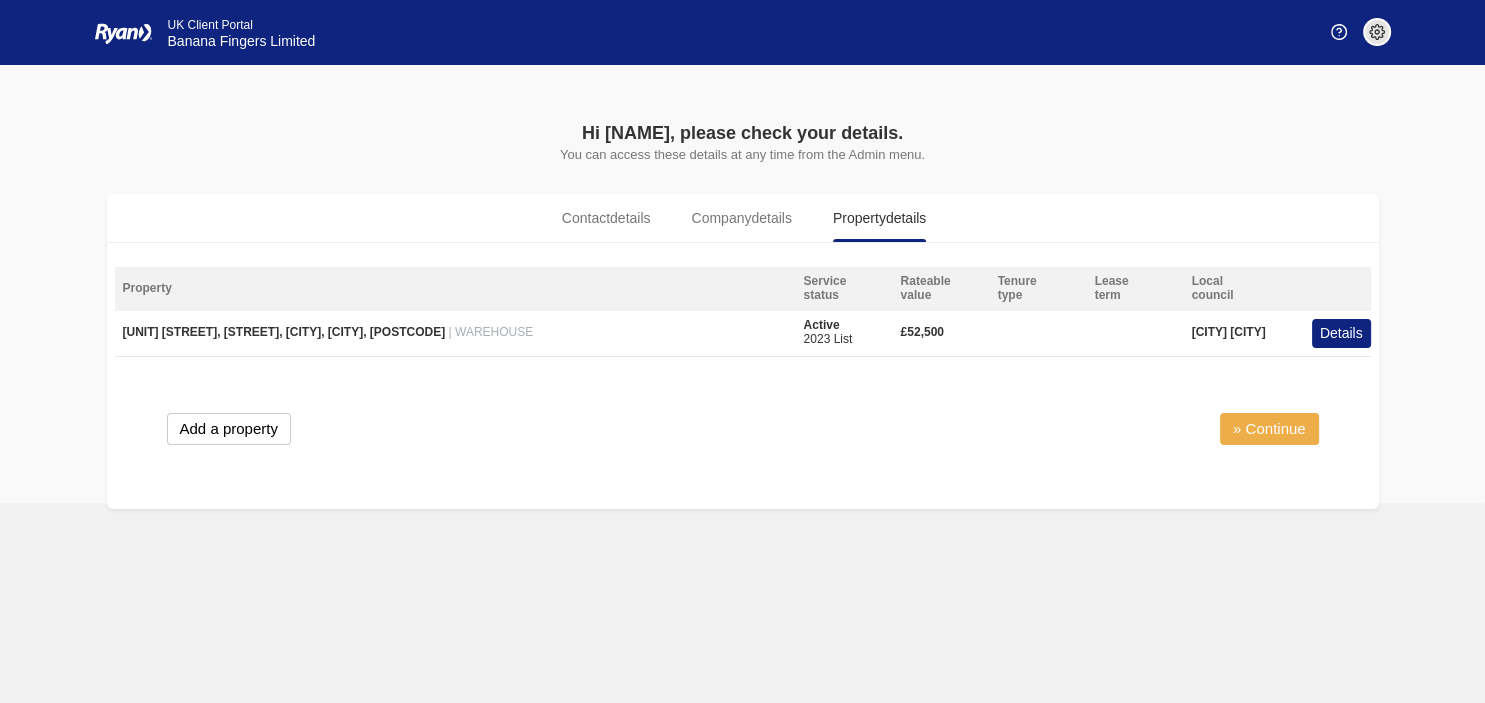 click on "» Continue" at bounding box center (1269, 429) 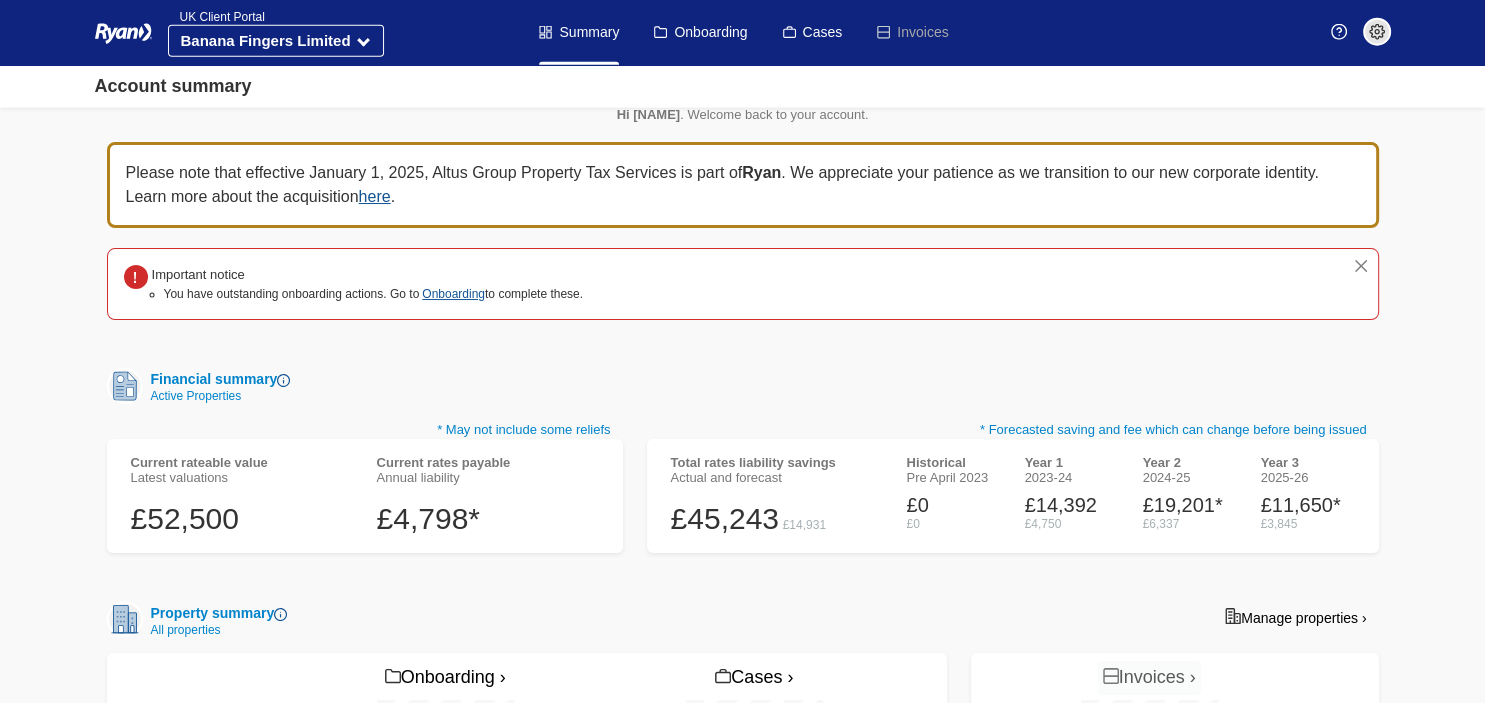 scroll, scrollTop: 0, scrollLeft: 0, axis: both 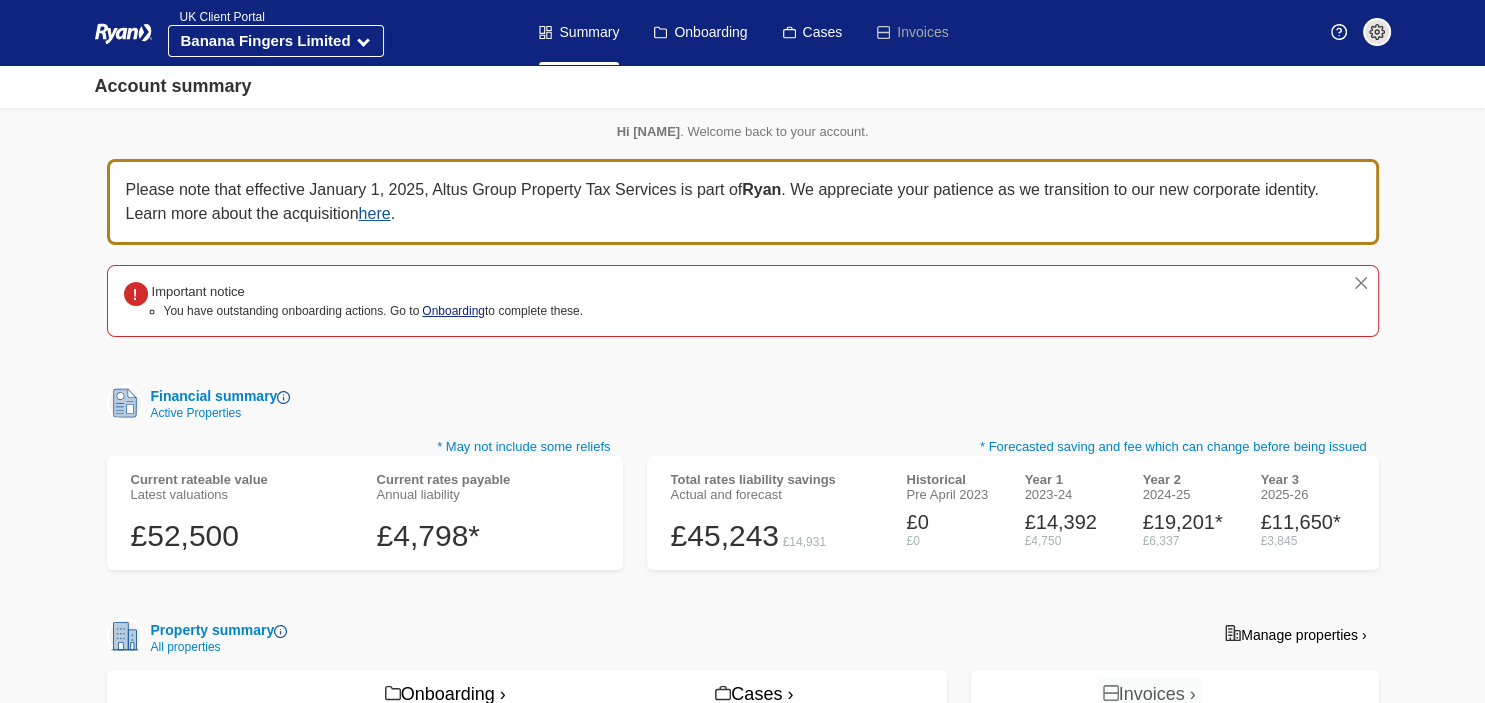 click on "Onboarding" at bounding box center [453, 311] 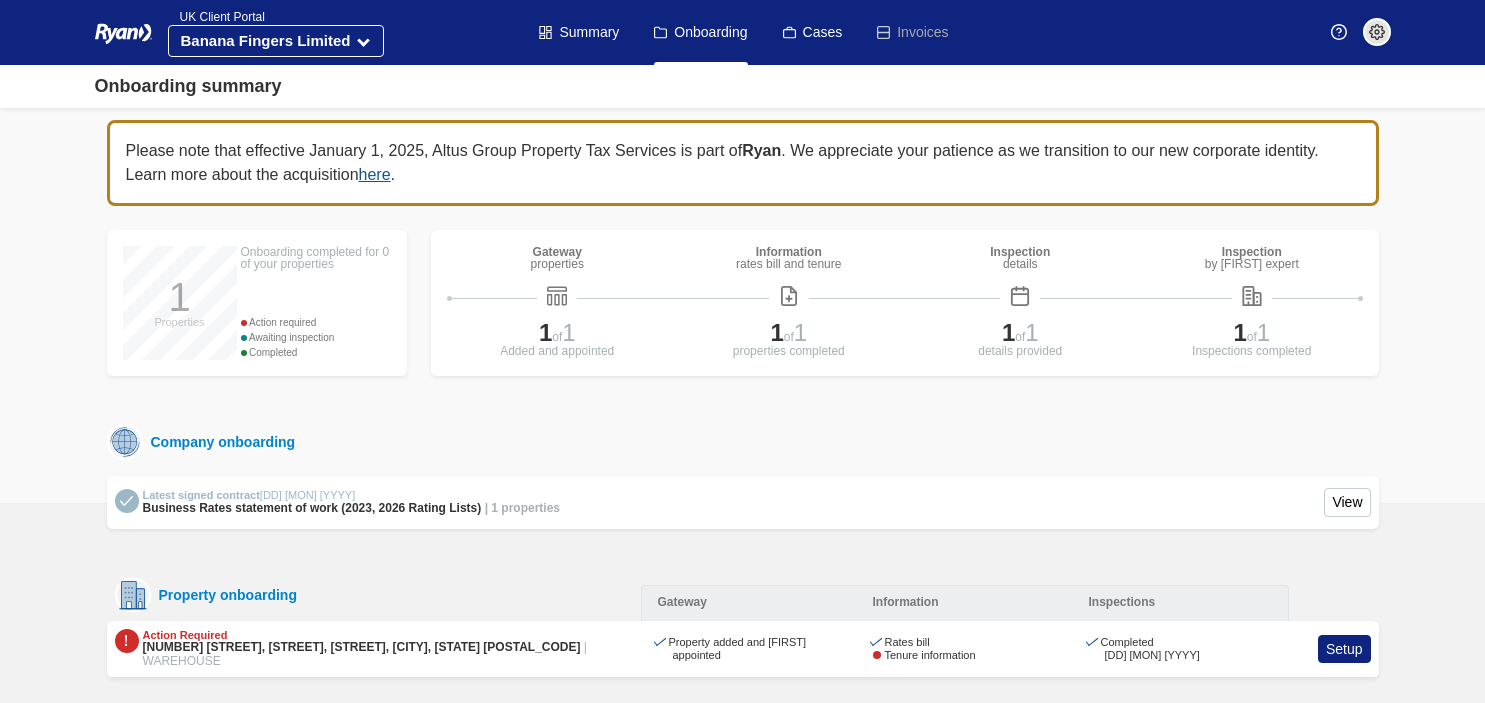scroll, scrollTop: 0, scrollLeft: 0, axis: both 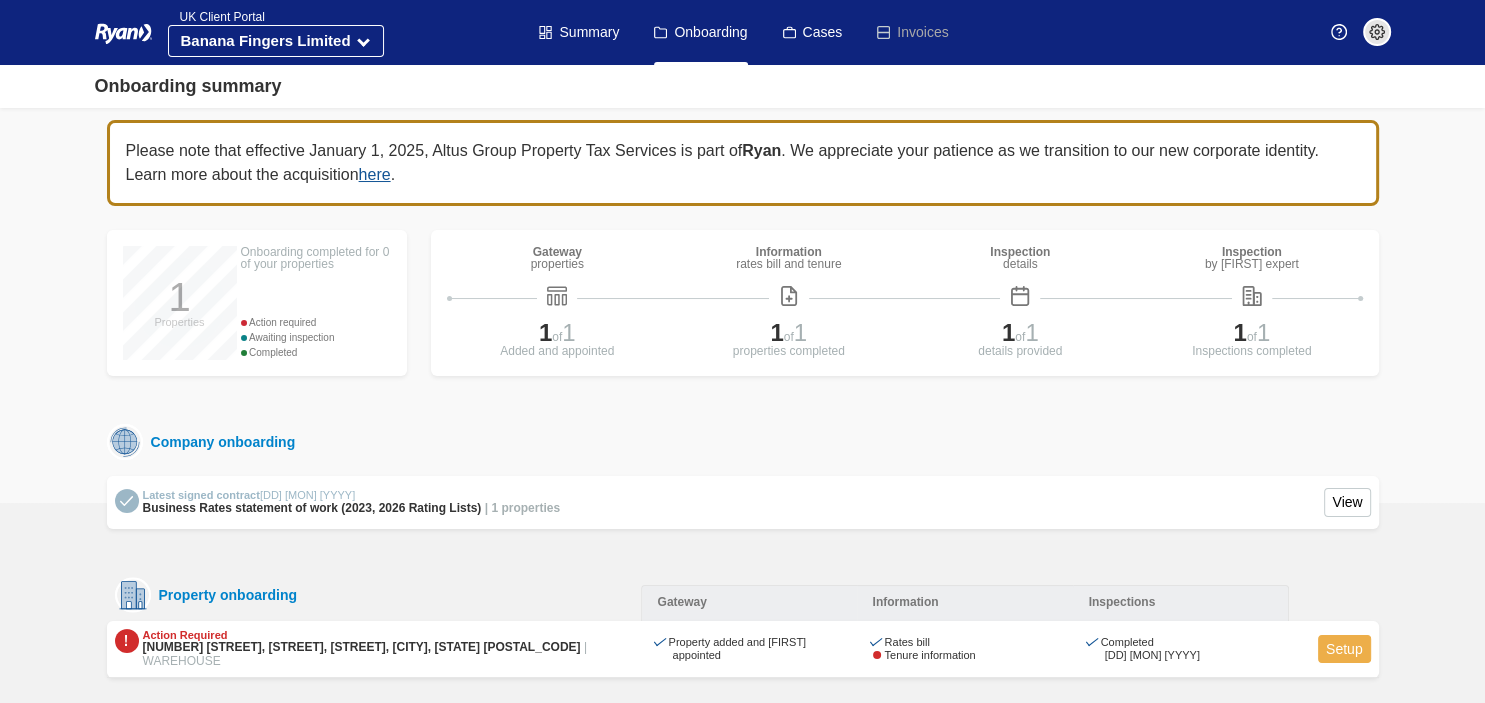 click on "Setup" at bounding box center [1344, 649] 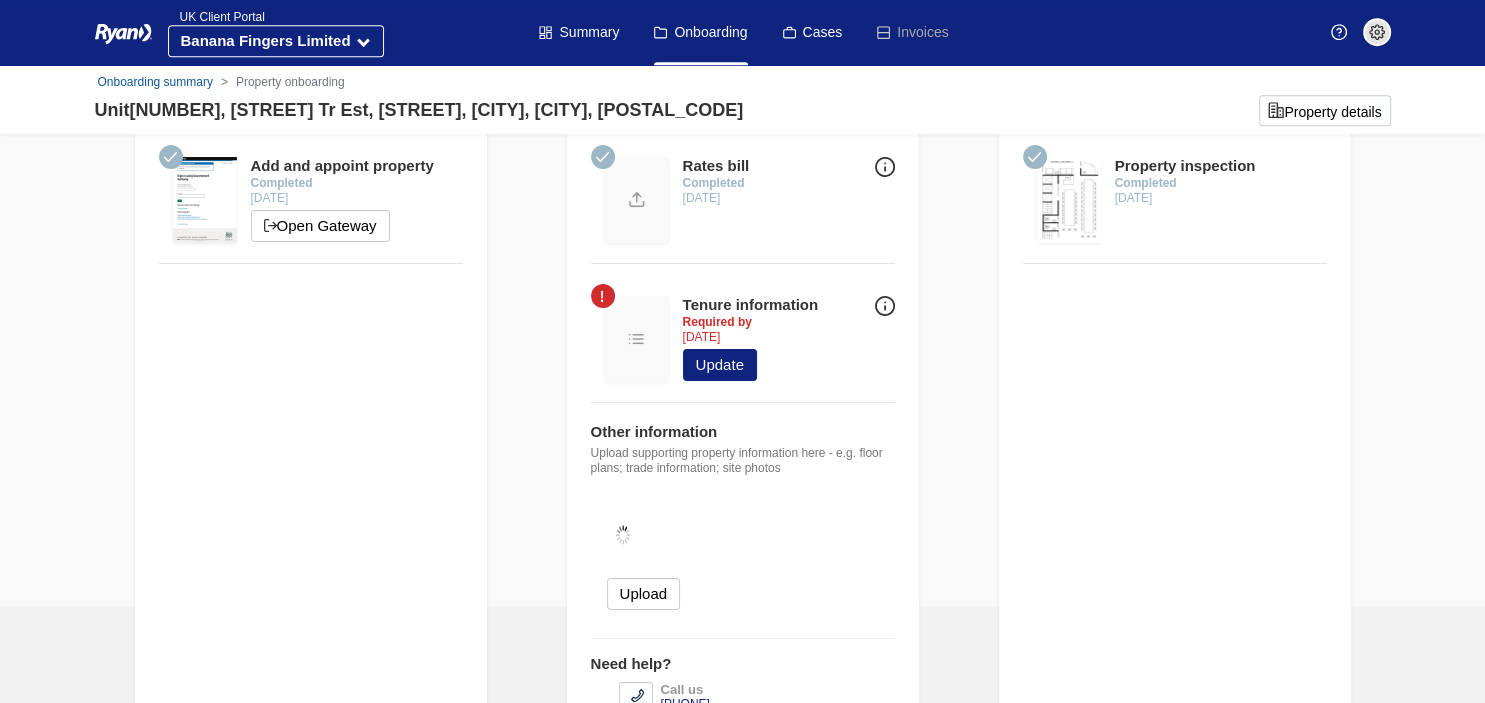 scroll, scrollTop: 105, scrollLeft: 0, axis: vertical 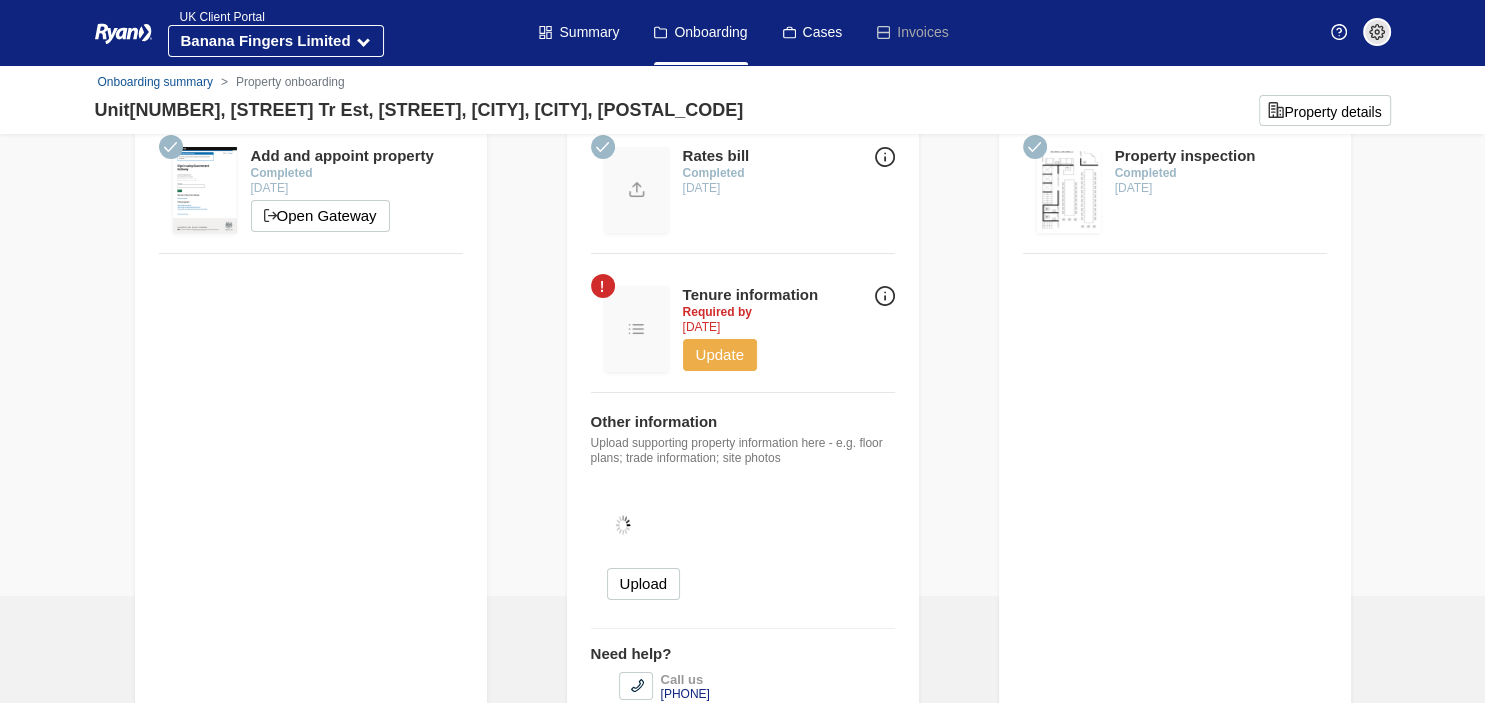 click on "Update" at bounding box center (720, 355) 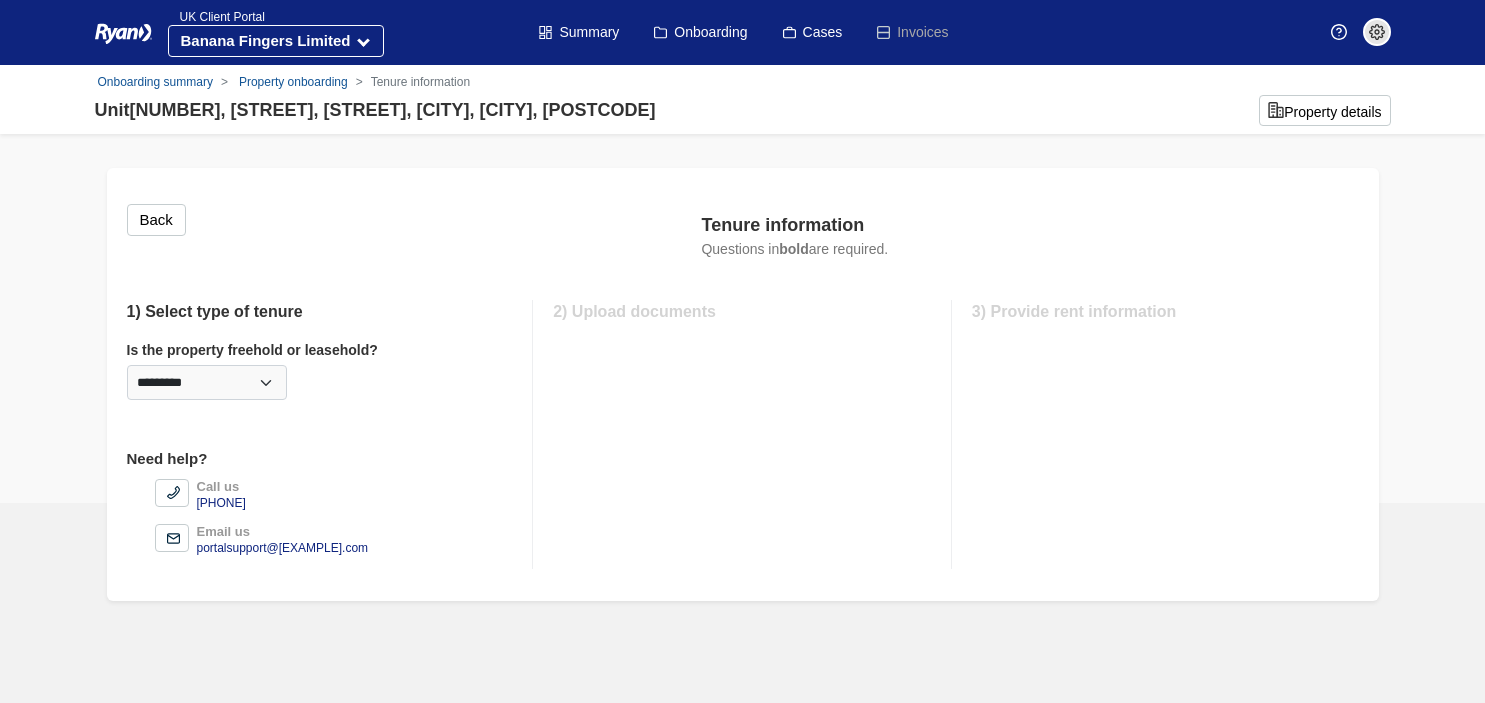 scroll, scrollTop: 0, scrollLeft: 0, axis: both 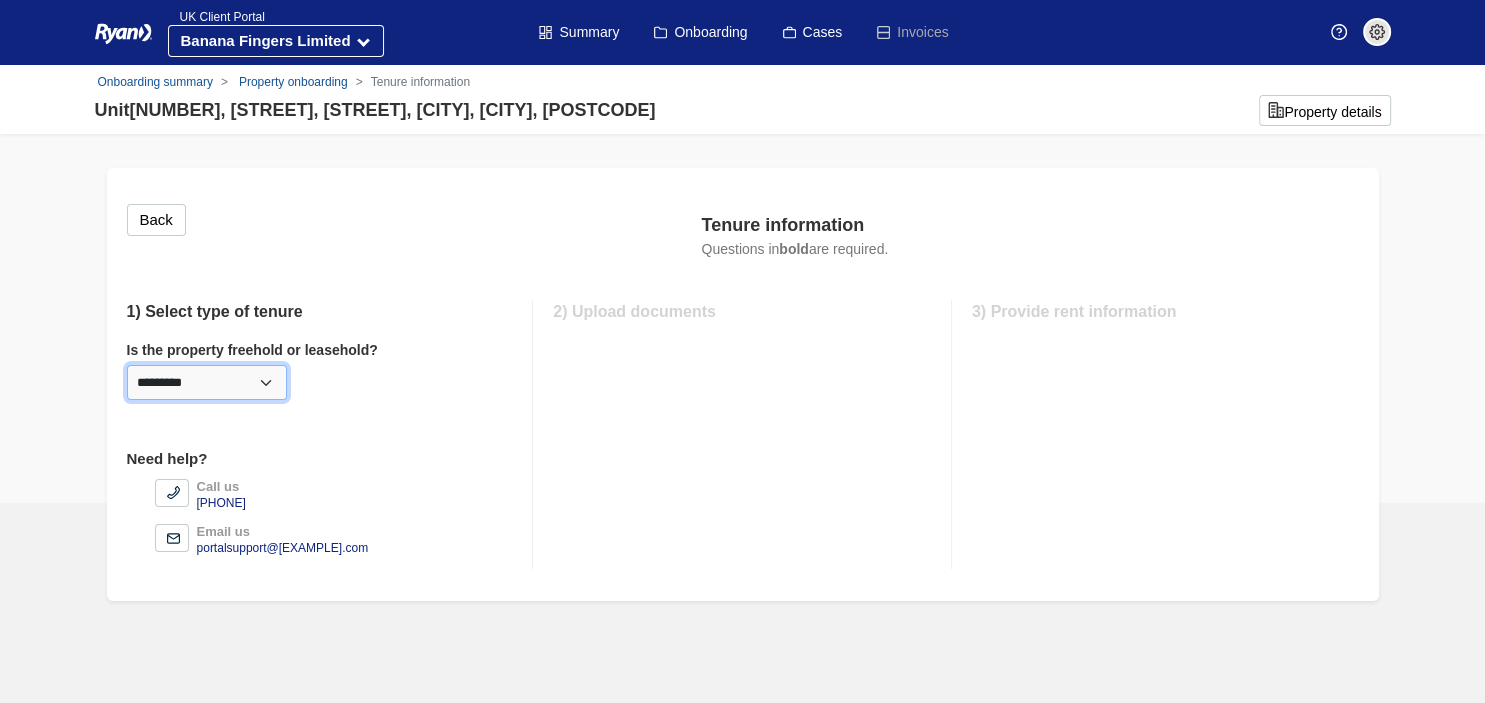 click on "*********
********
*********" at bounding box center [207, 382] 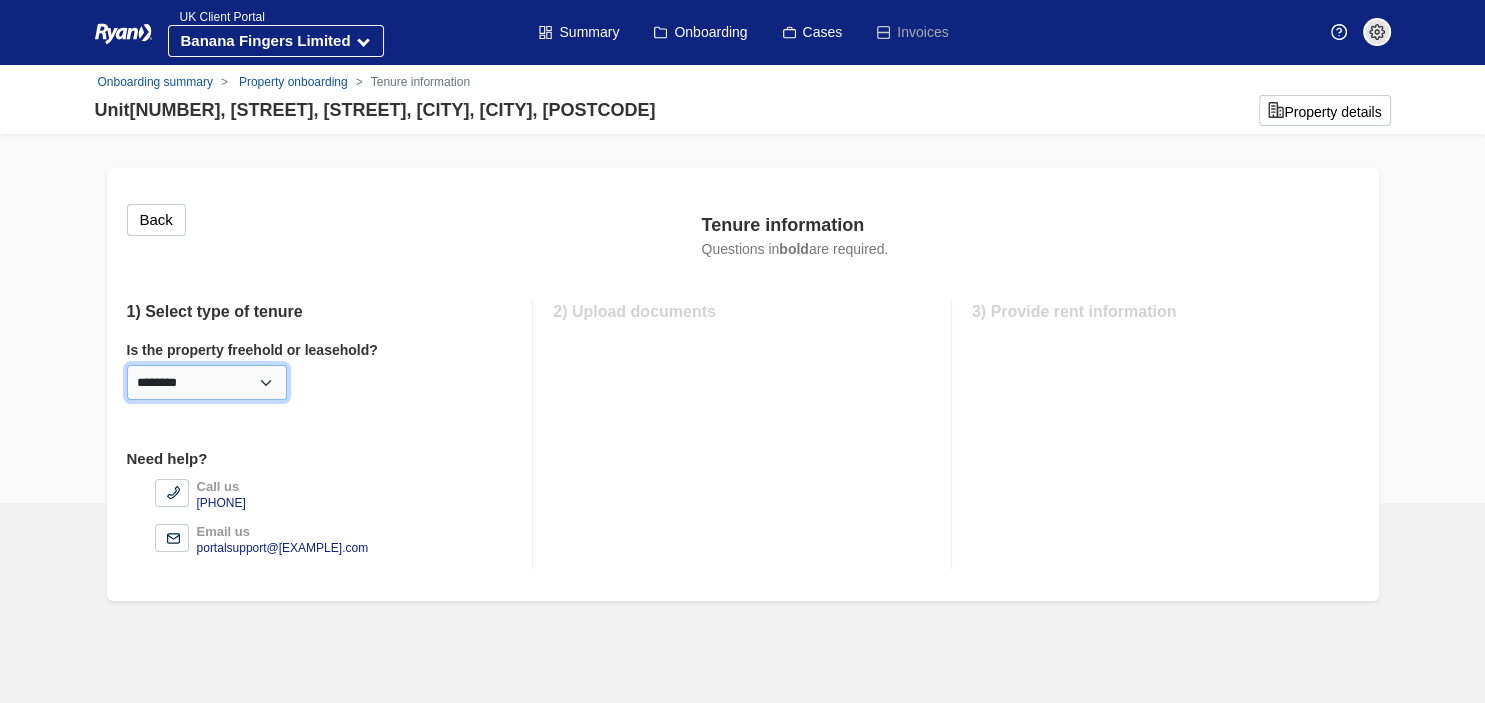 click on "*********" at bounding box center (0, 0) 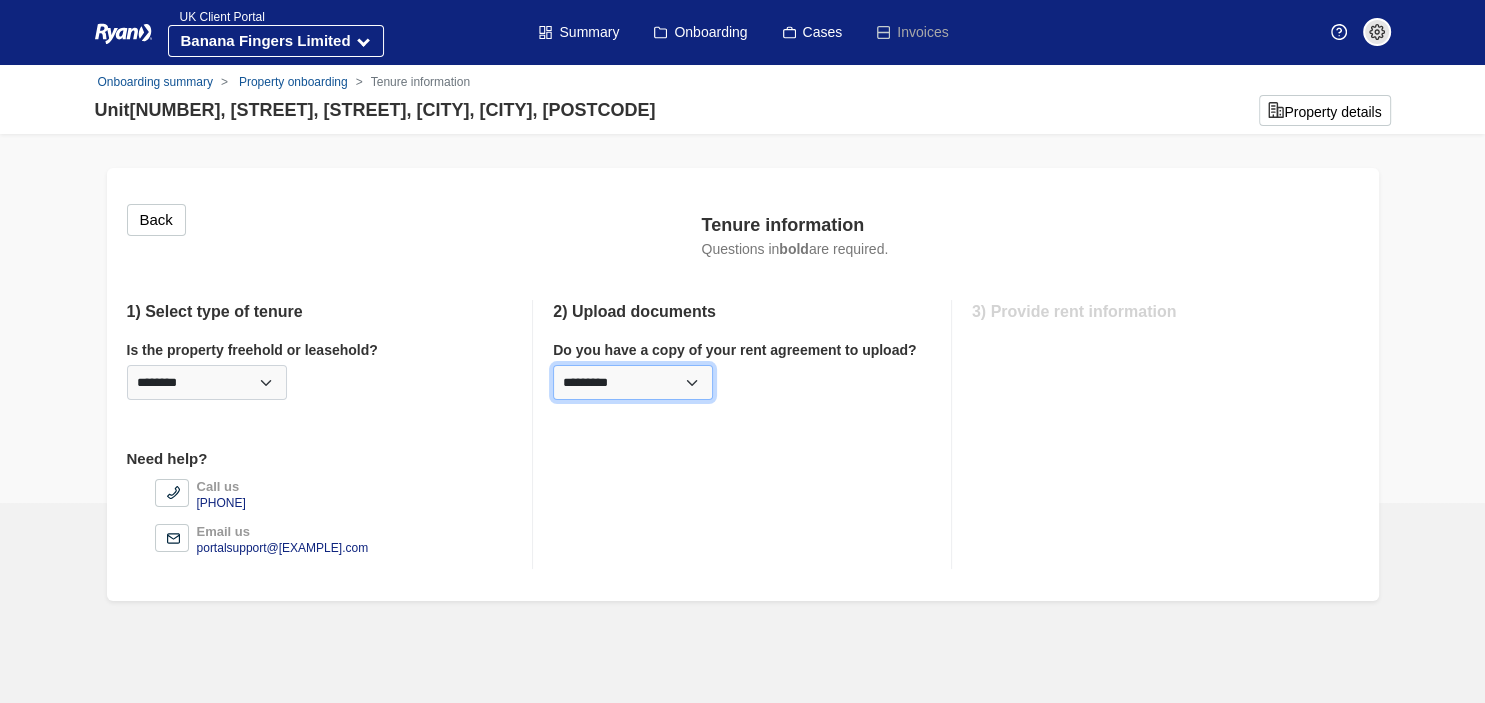 click on "*********
***
**" at bounding box center [633, 382] 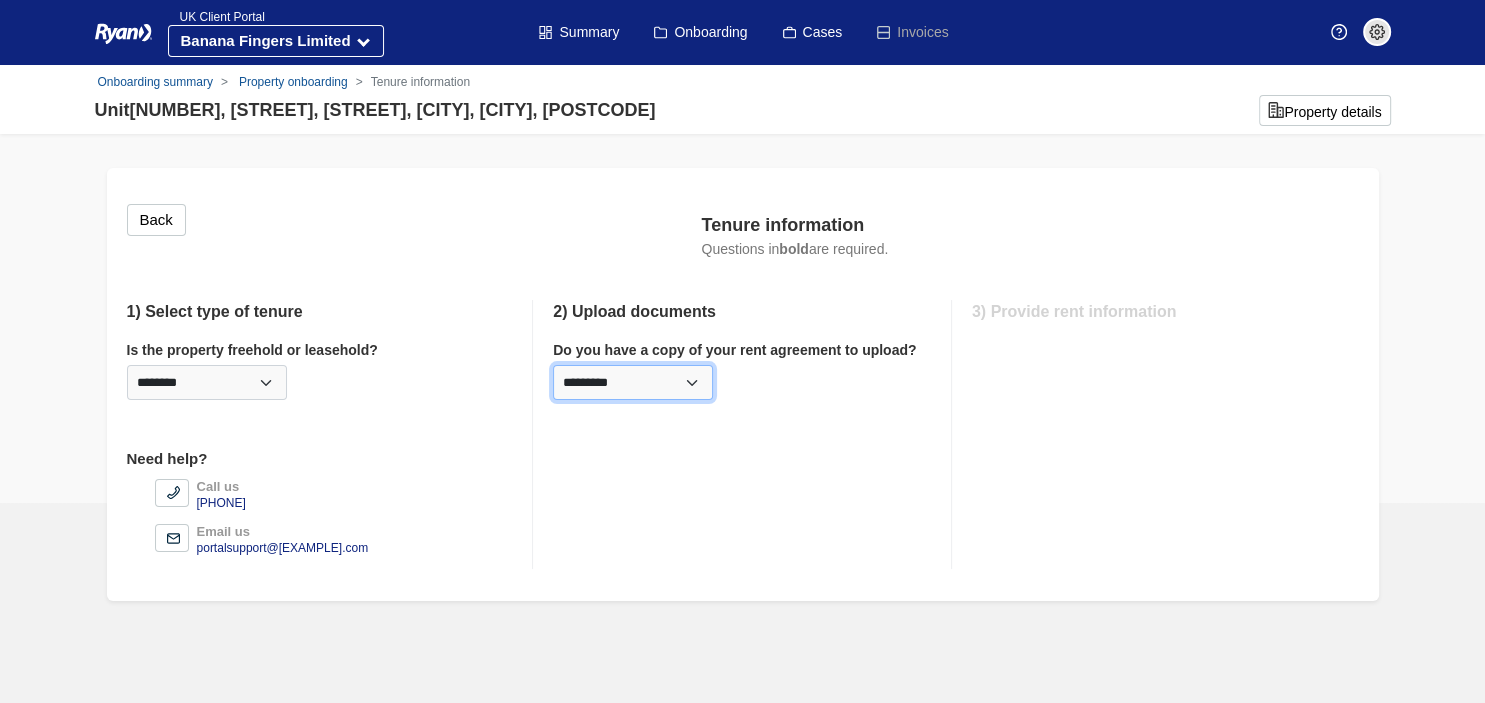 select on "*********" 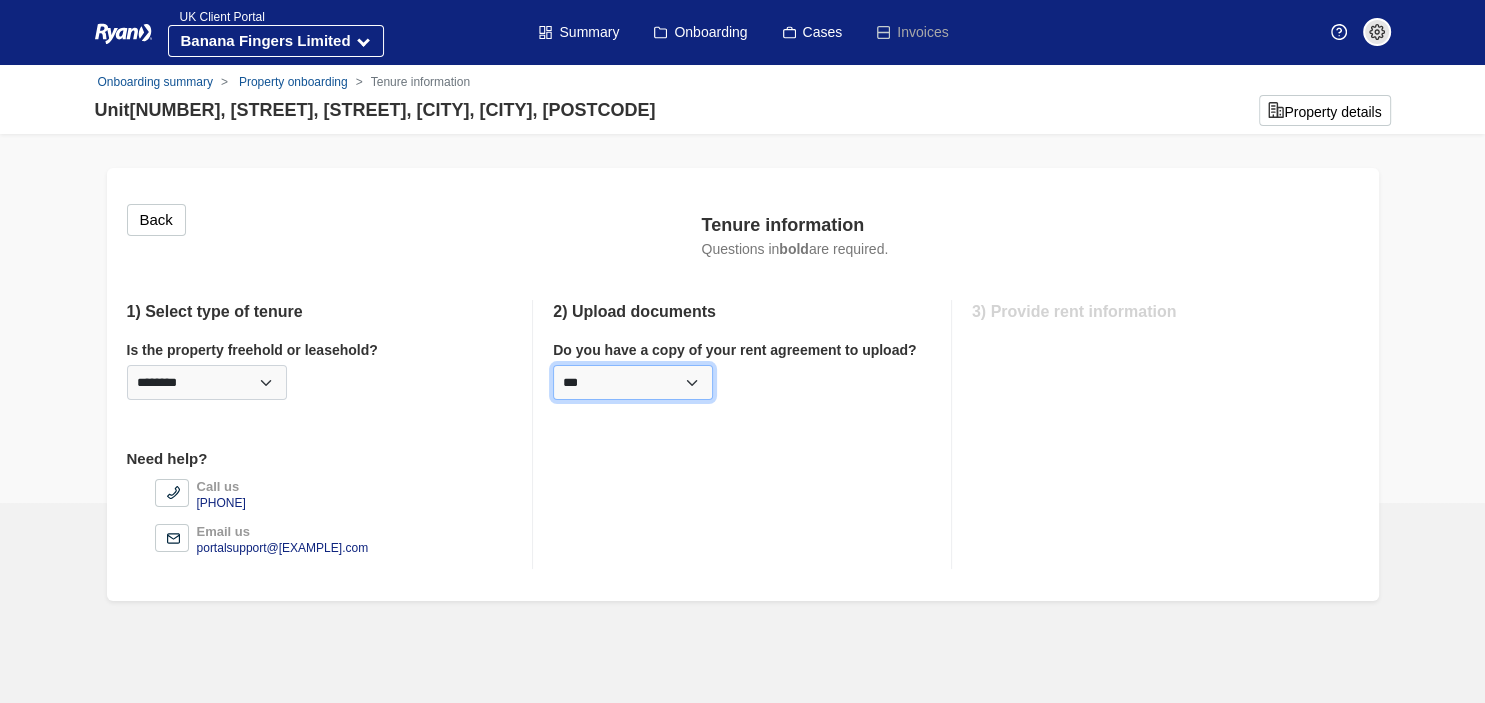 click on "***" at bounding box center [0, 0] 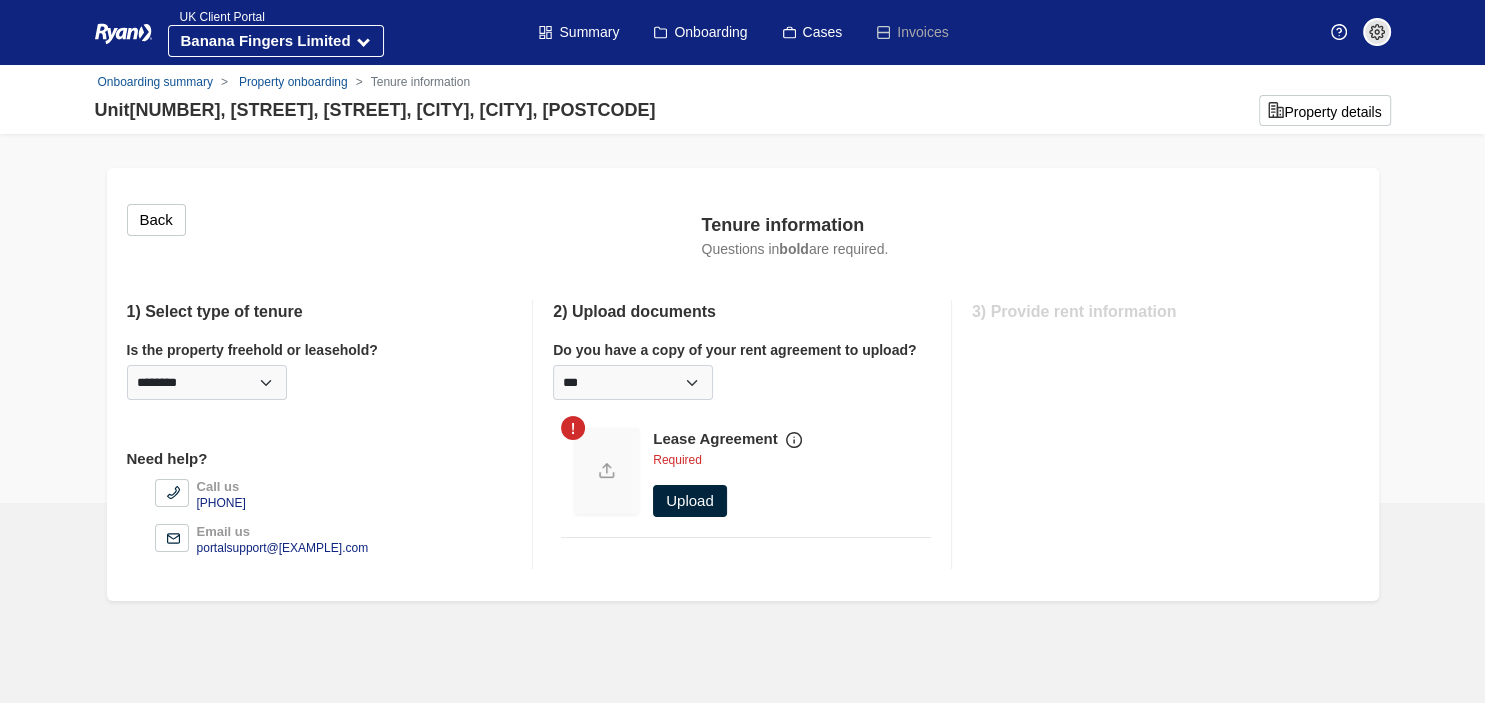 click on "Upload" at bounding box center (690, 501) 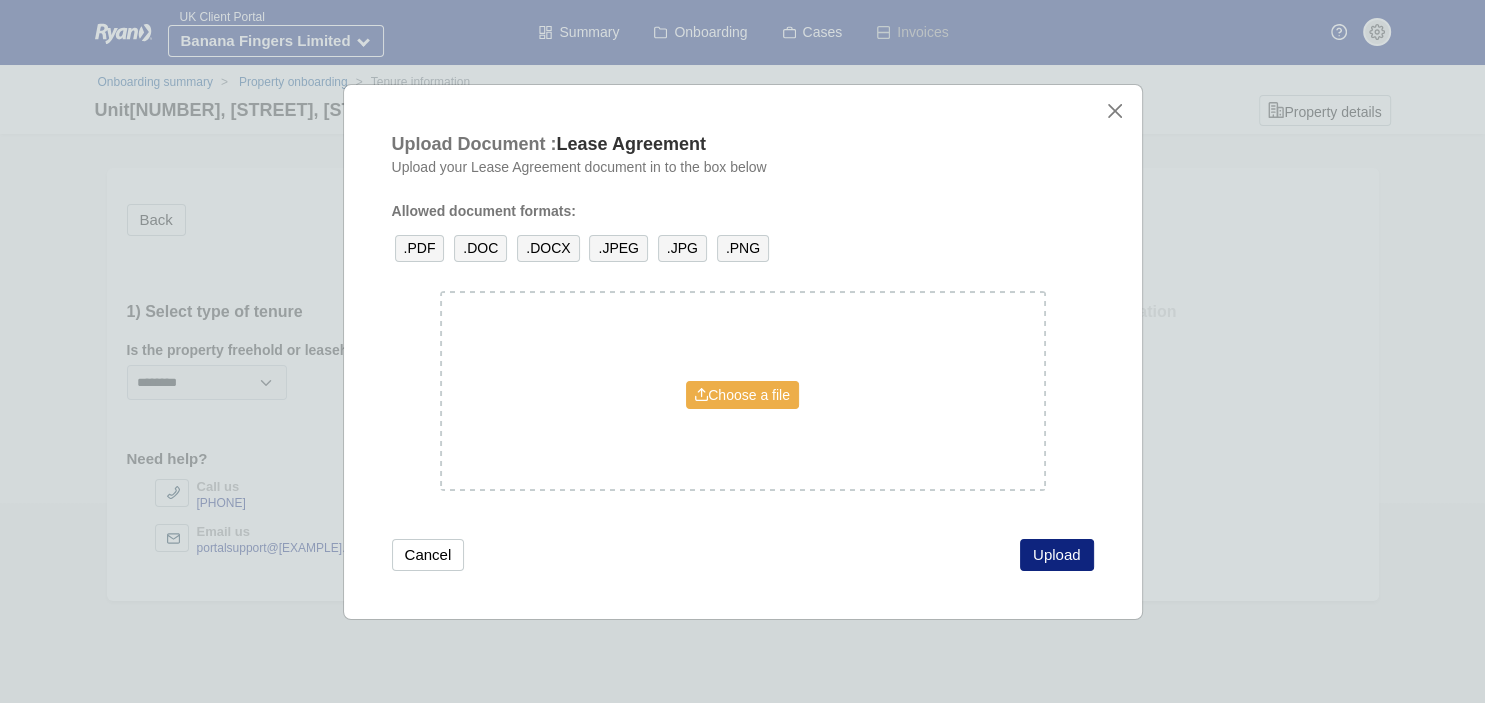 click on "Choose a file" at bounding box center [742, 395] 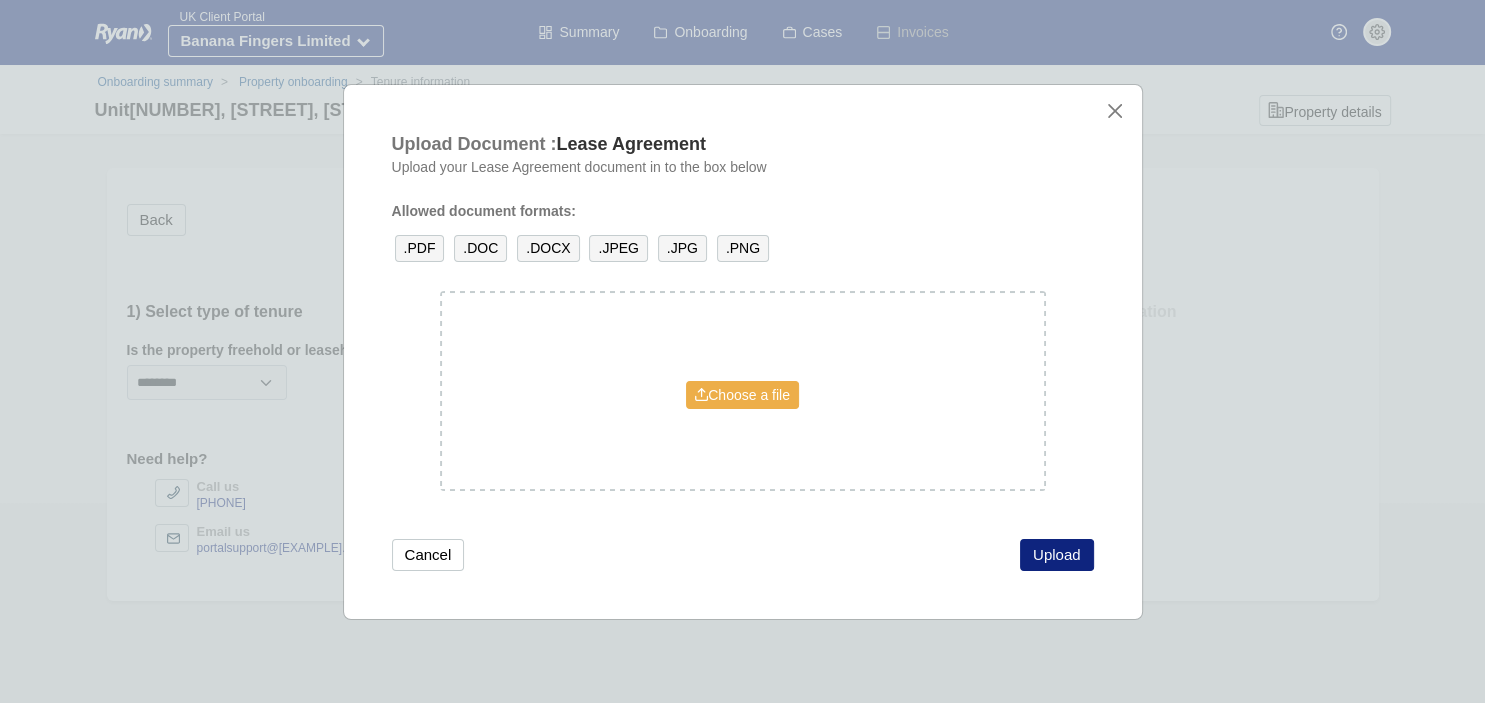 click on "Choose a file" at bounding box center (742, 395) 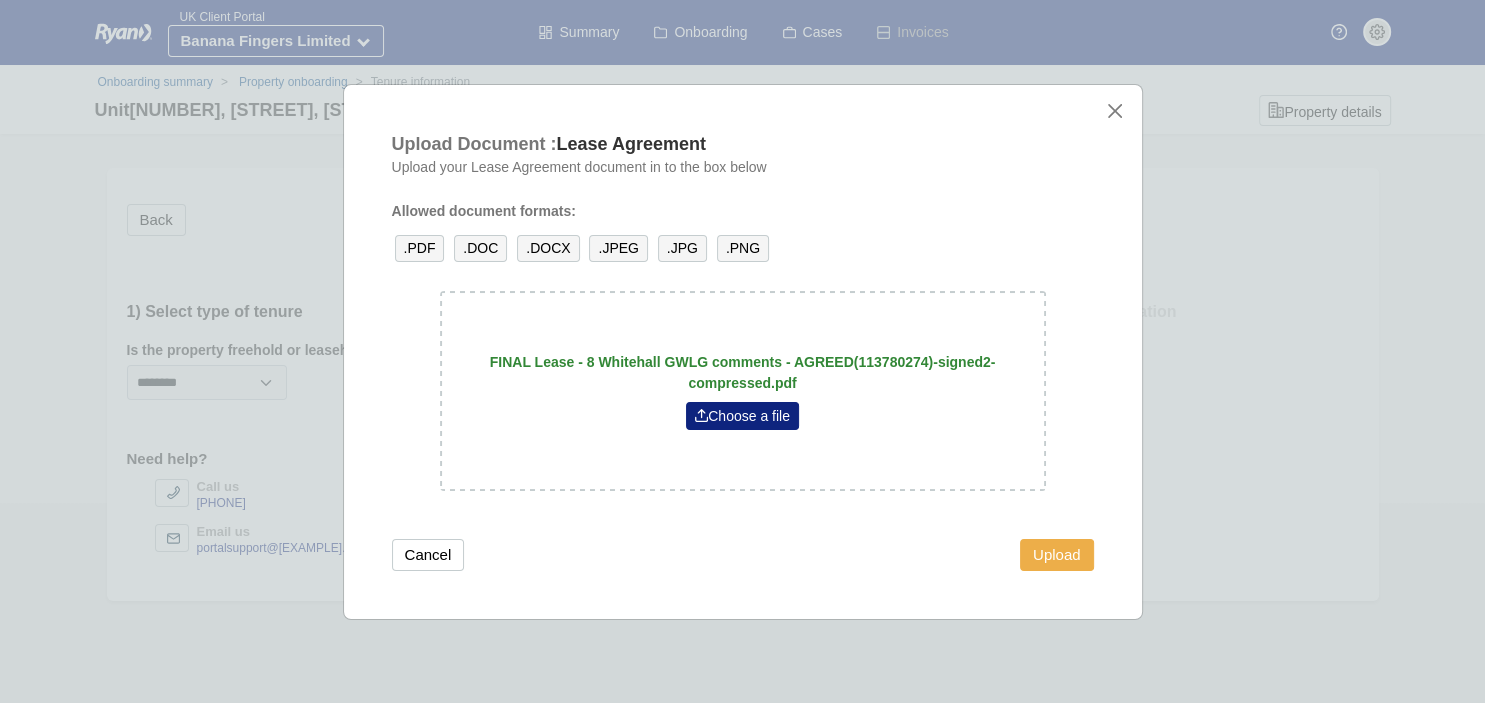 click on "Upload" at bounding box center (1057, 555) 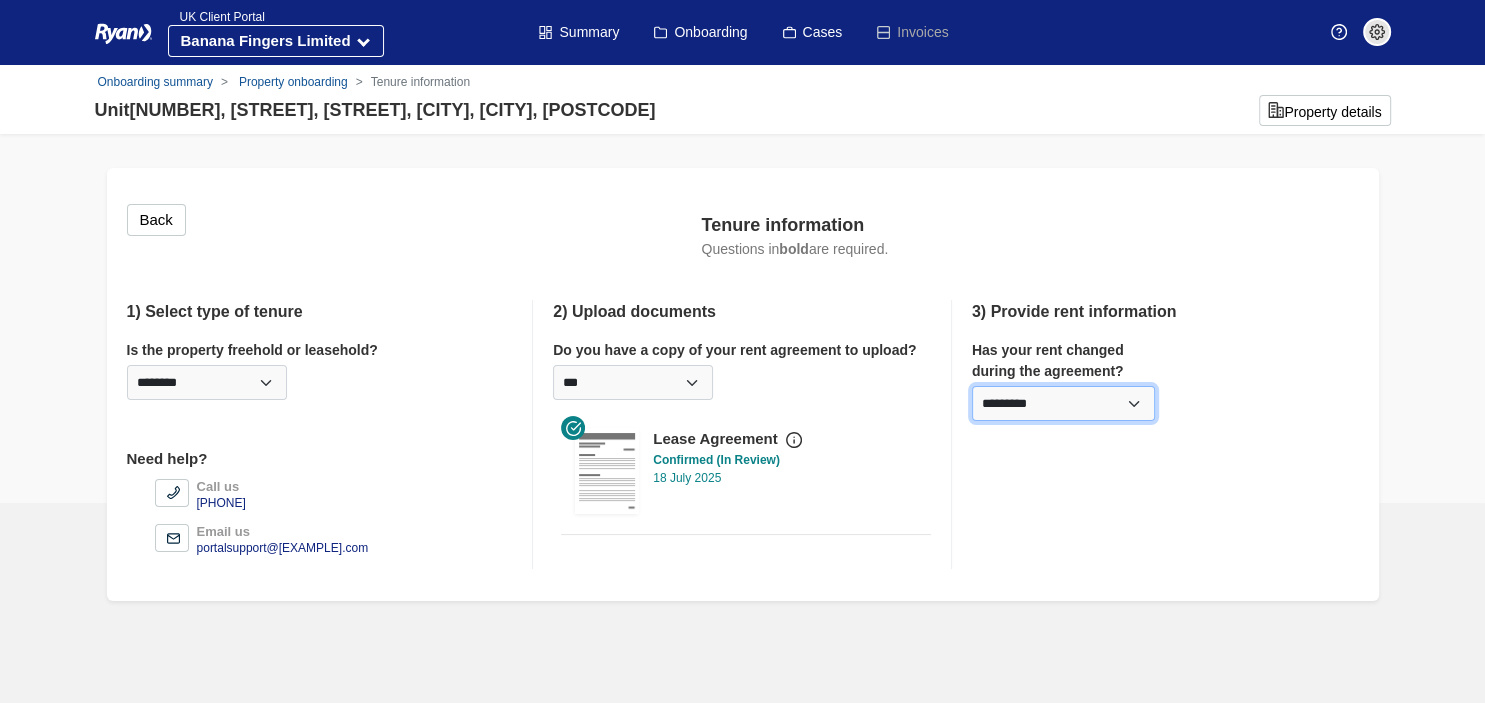 click on "*********
***
**" at bounding box center (1063, 403) 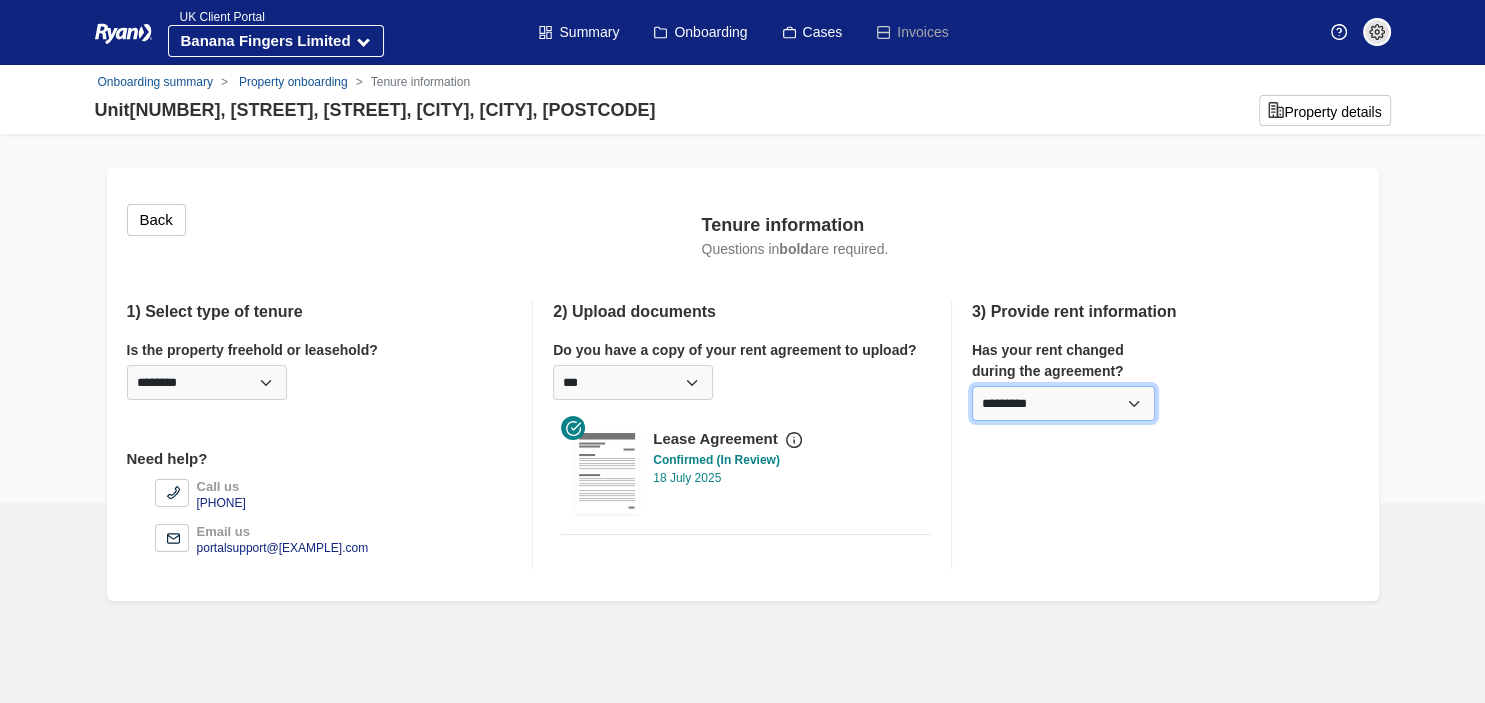 select on "*********" 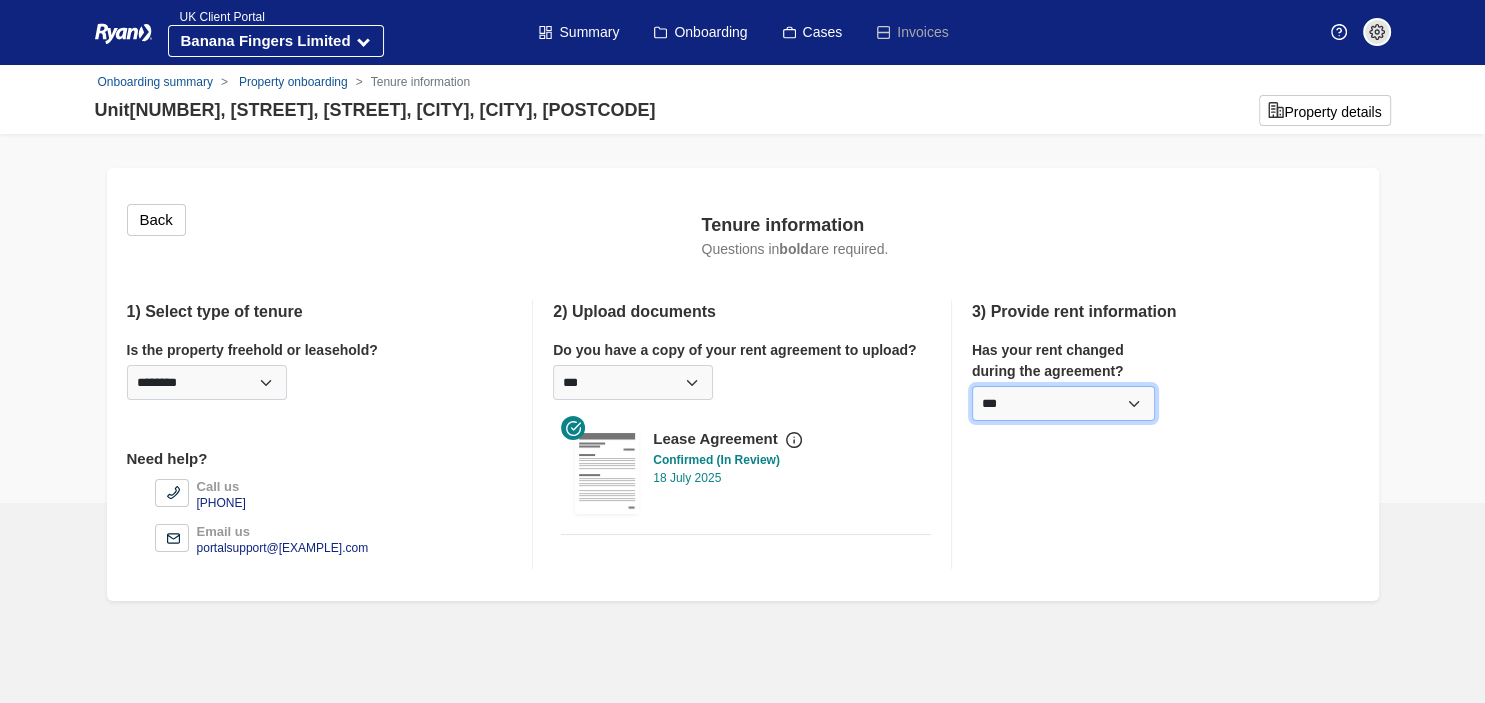 click on "**" at bounding box center [0, 0] 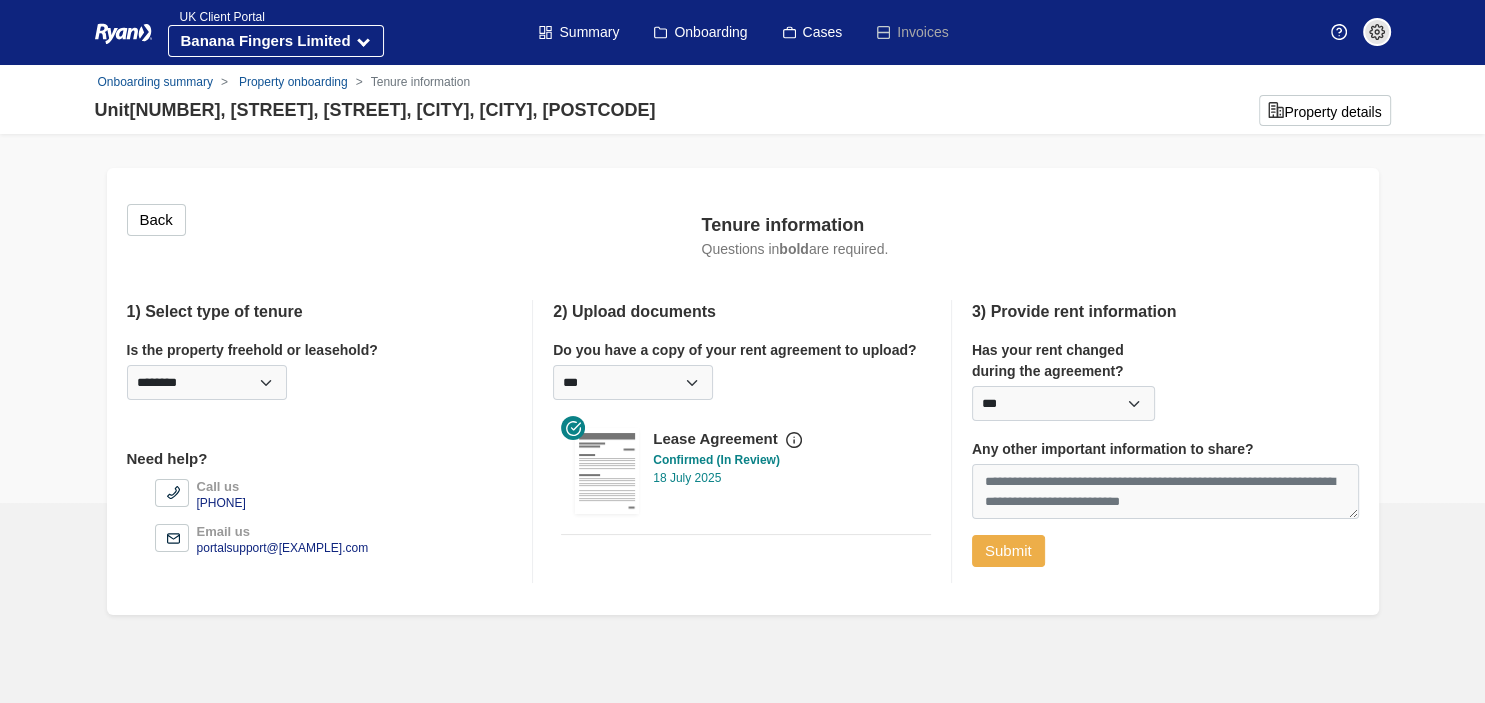 click on "Submit" at bounding box center (1008, 551) 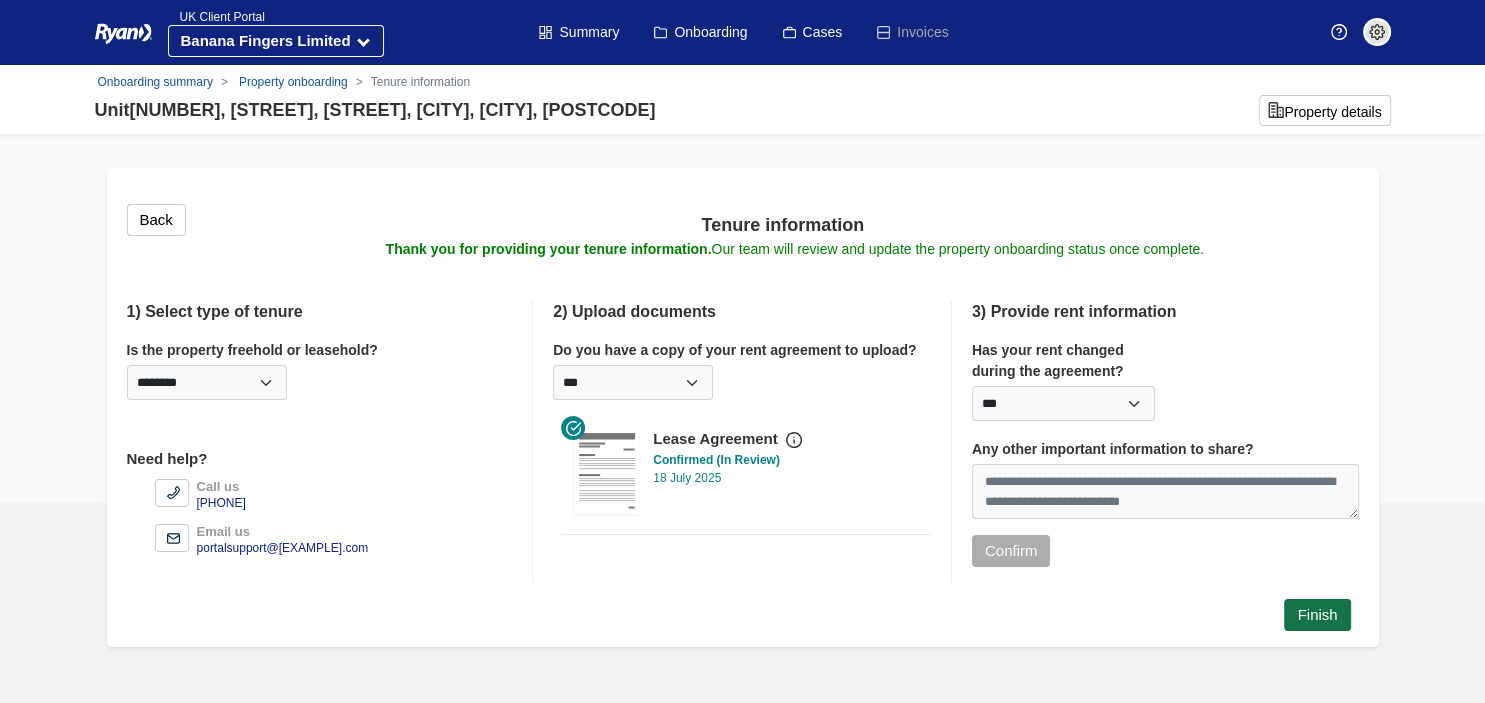 click on "Finish" at bounding box center [1317, 615] 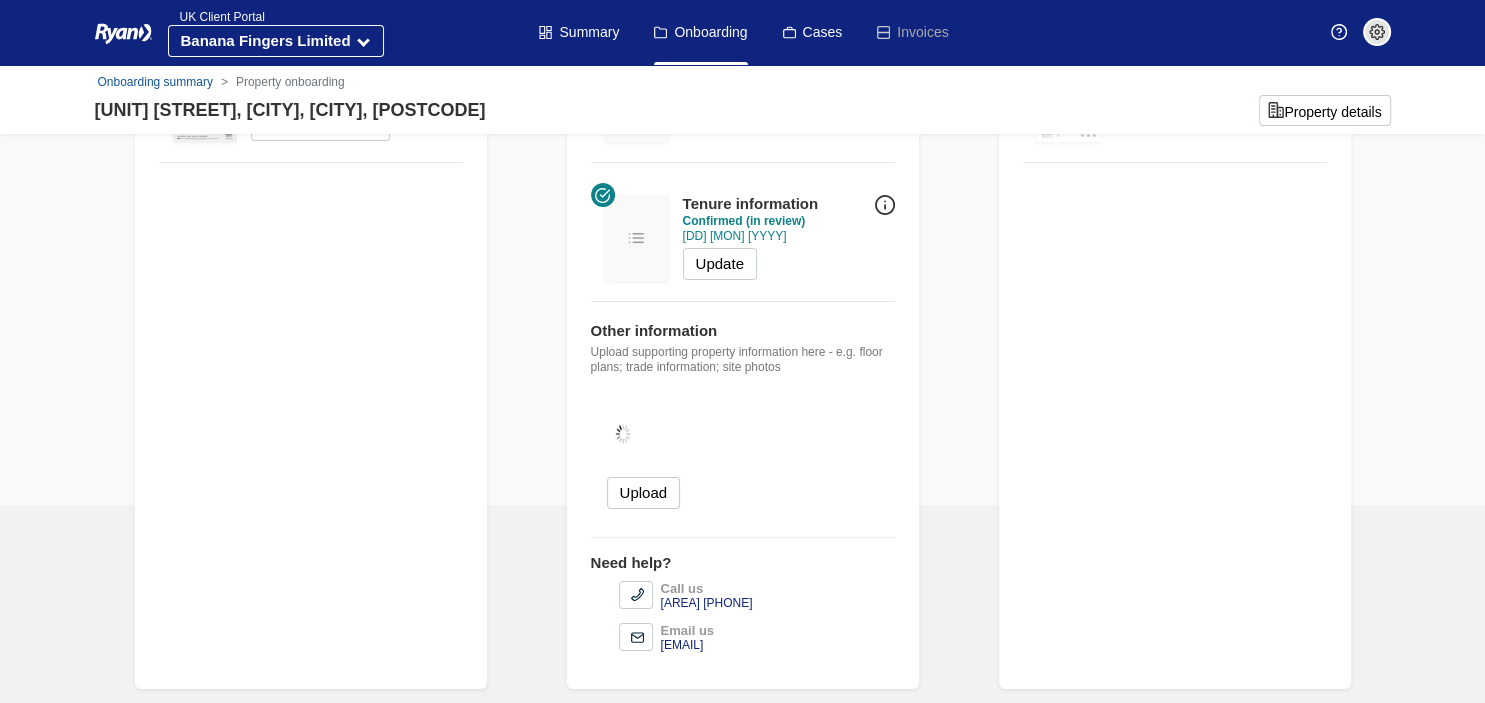scroll, scrollTop: 0, scrollLeft: 0, axis: both 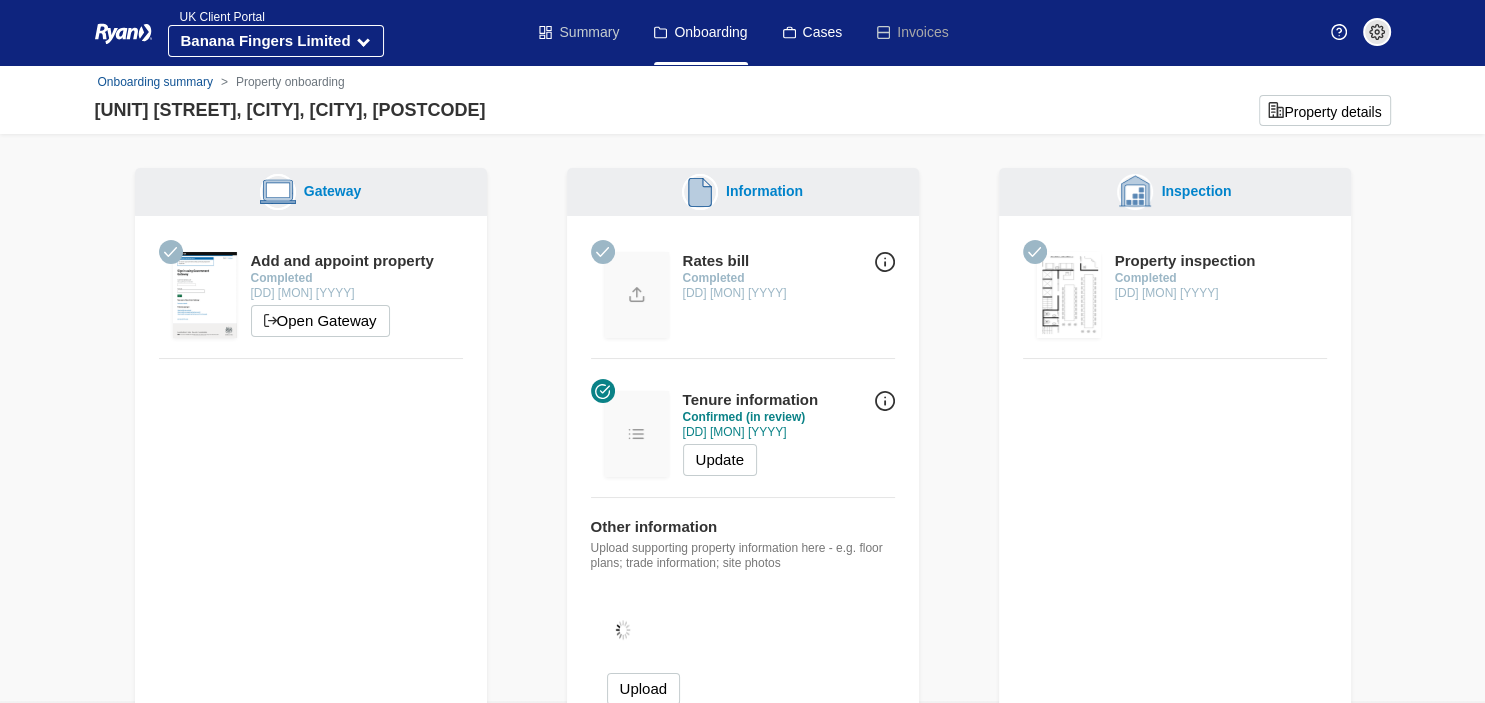 click on "Summary" at bounding box center [579, 32] 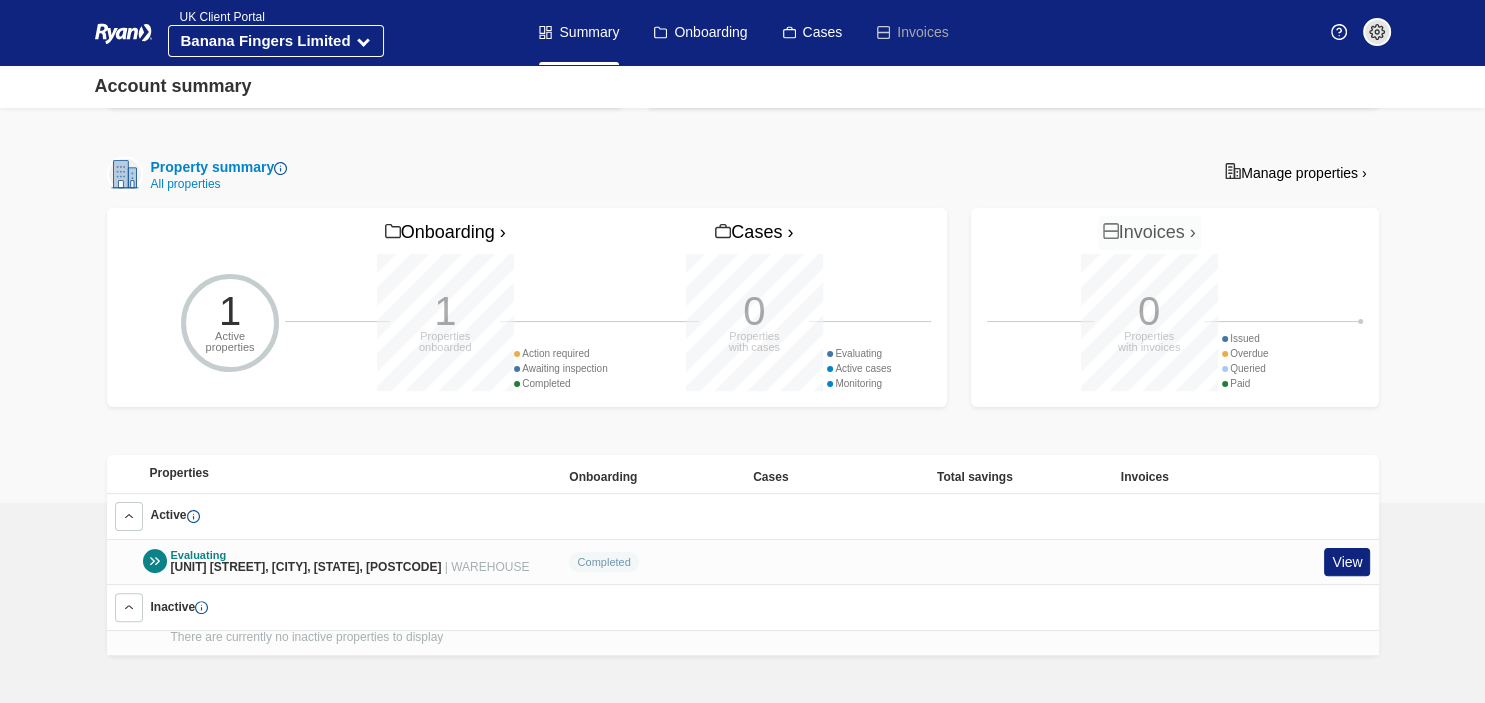 scroll, scrollTop: 0, scrollLeft: 0, axis: both 